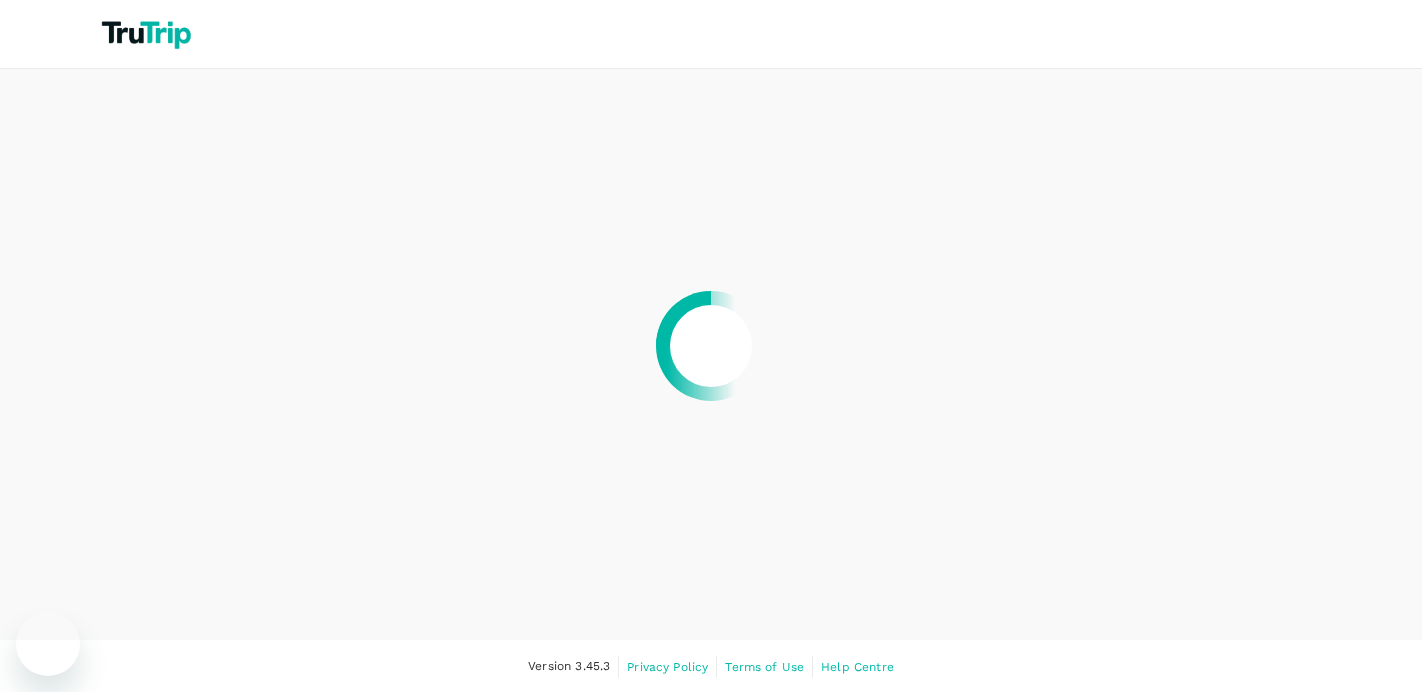 scroll, scrollTop: 0, scrollLeft: 0, axis: both 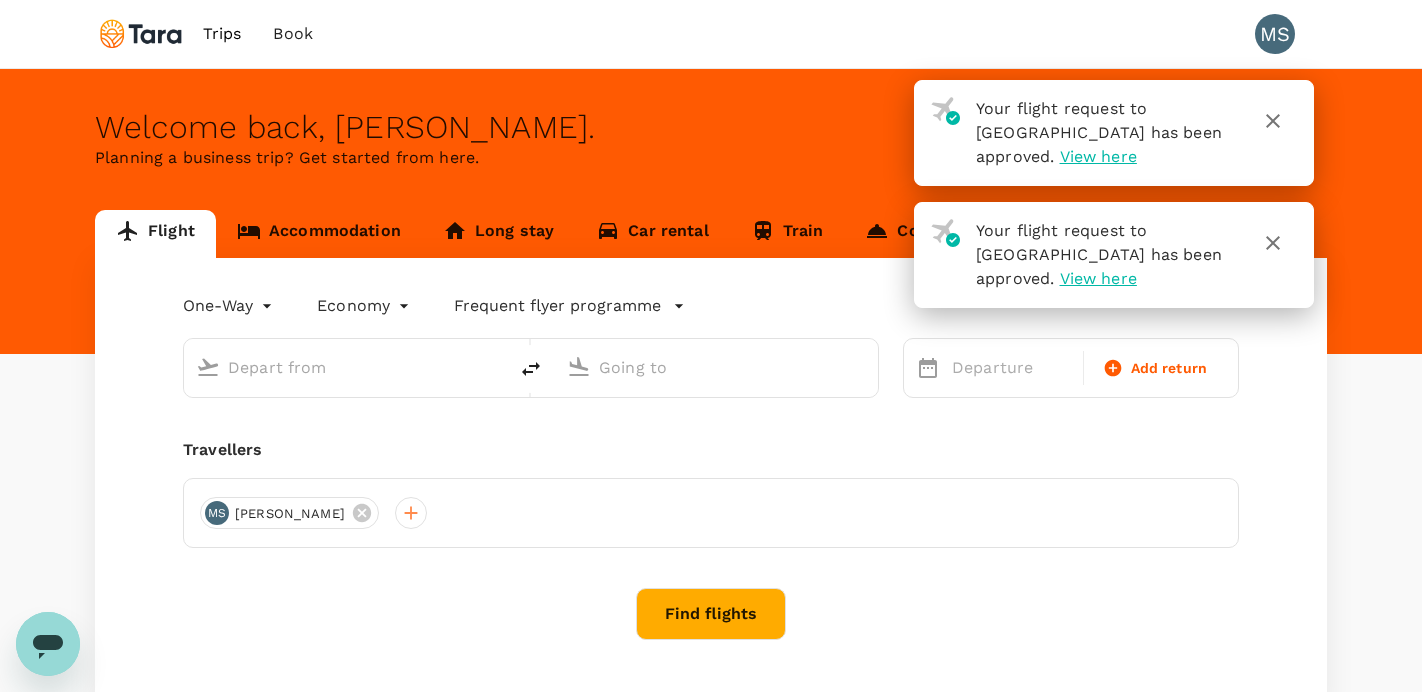 type on "roundtrip" 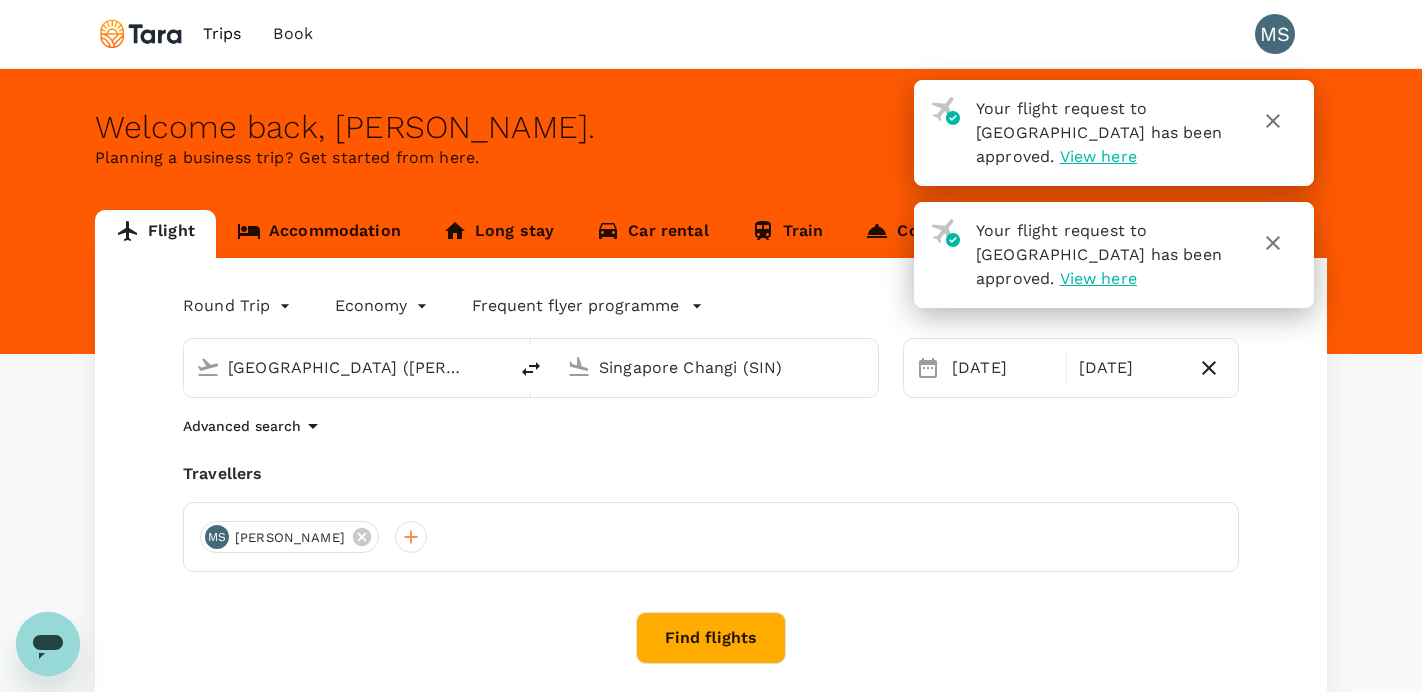 click on "View here" at bounding box center [1098, 278] 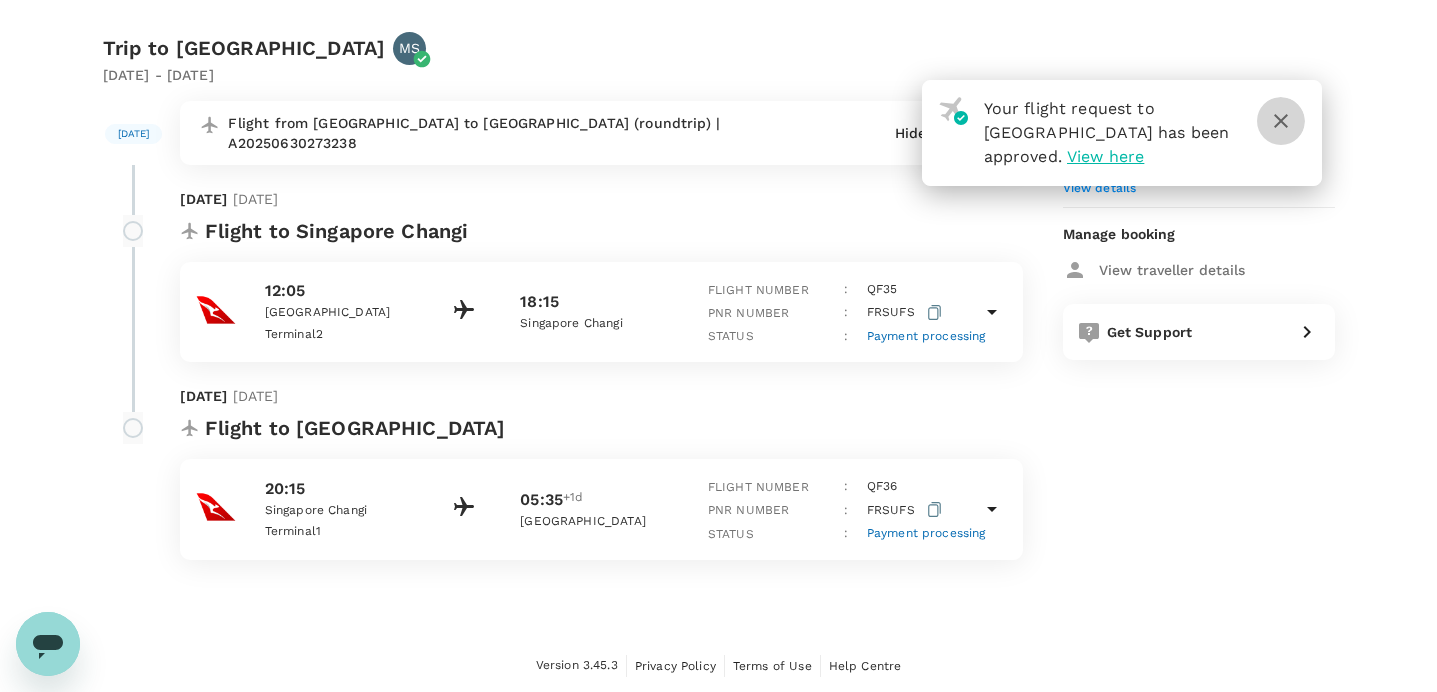 click 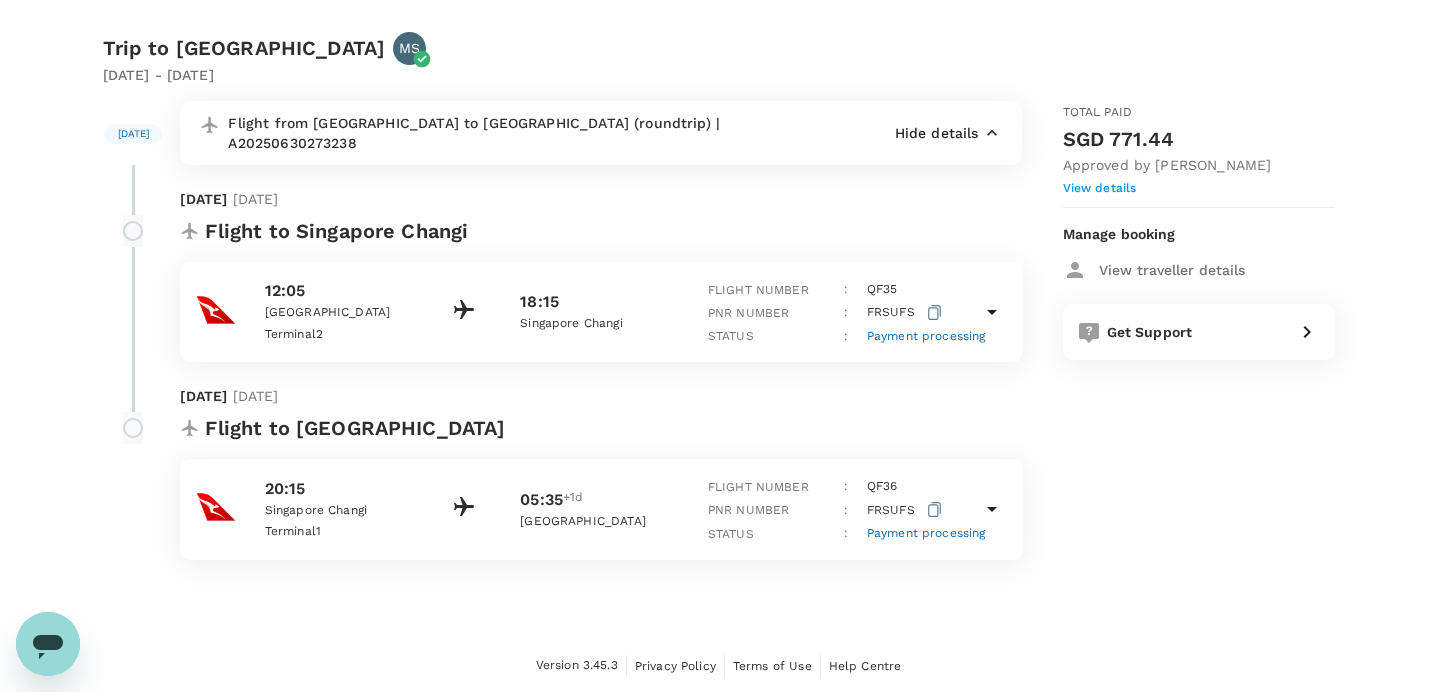 click on "Hide details" at bounding box center [937, 133] 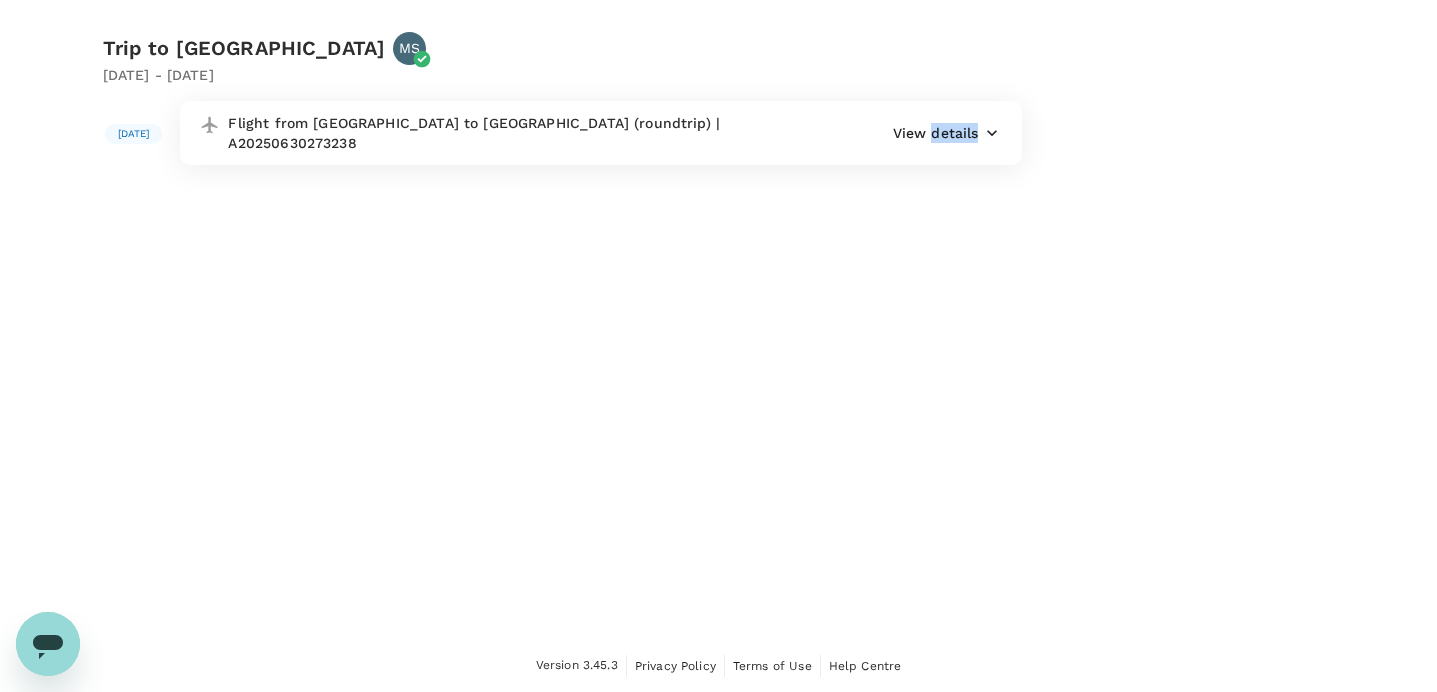 click on "View details" at bounding box center [936, 133] 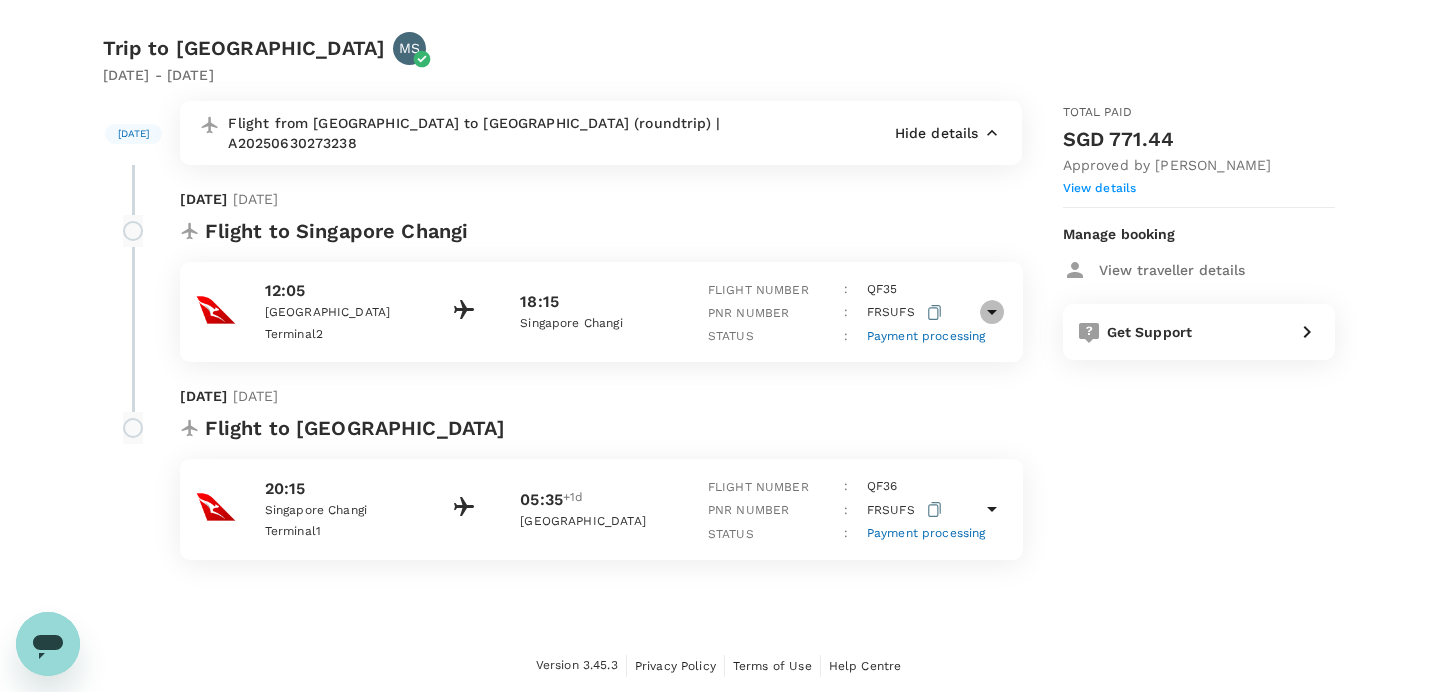 click 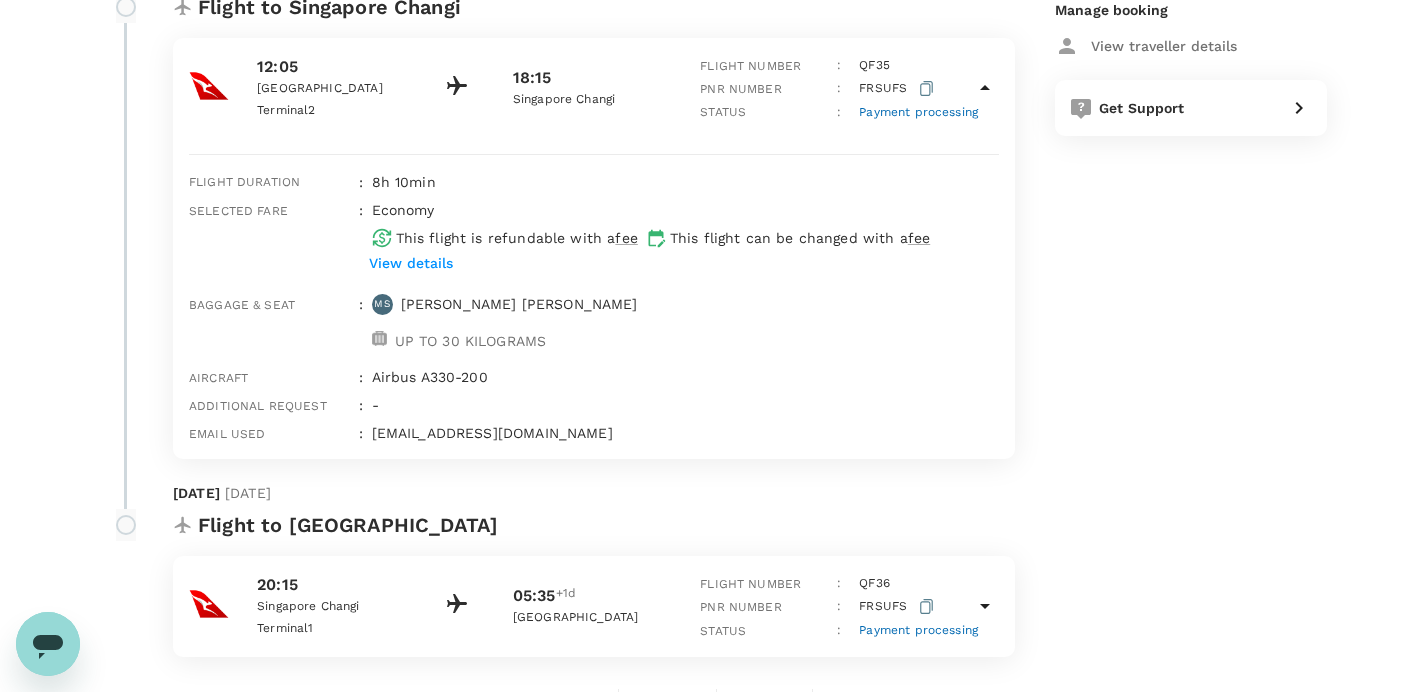 scroll, scrollTop: 0, scrollLeft: 0, axis: both 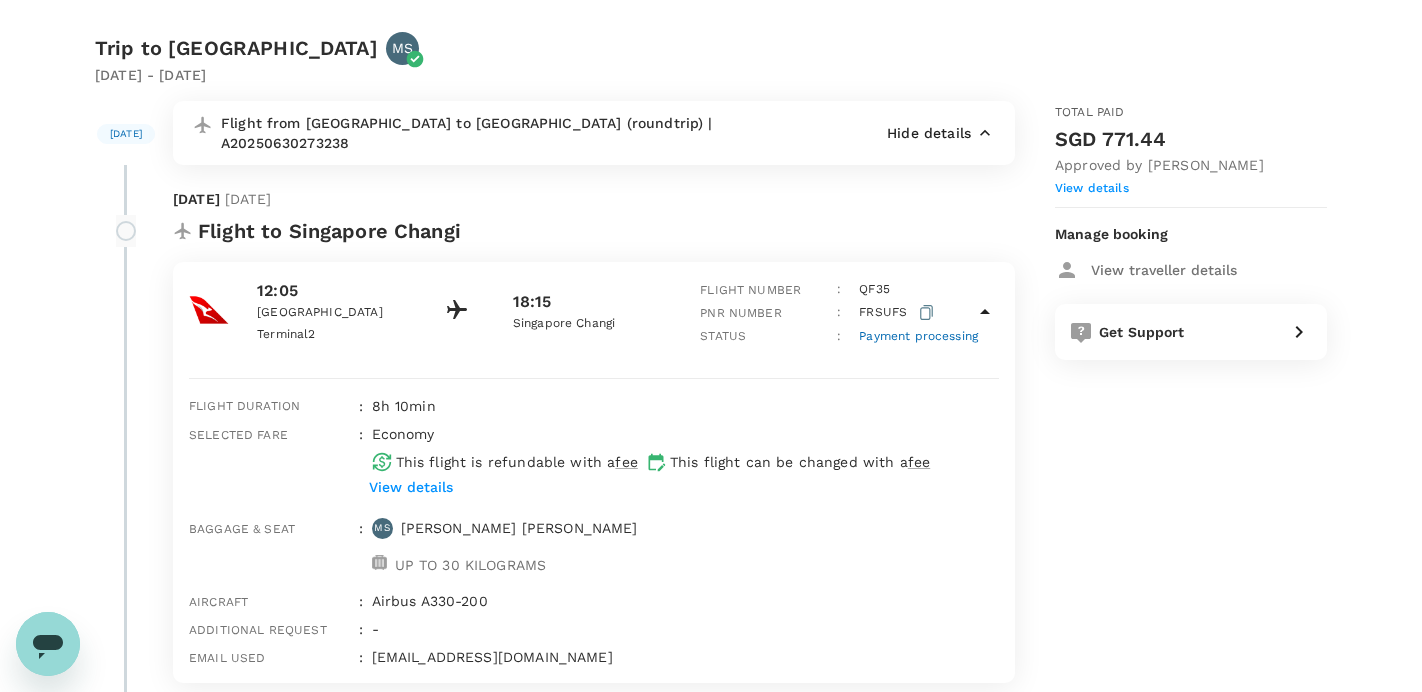 click 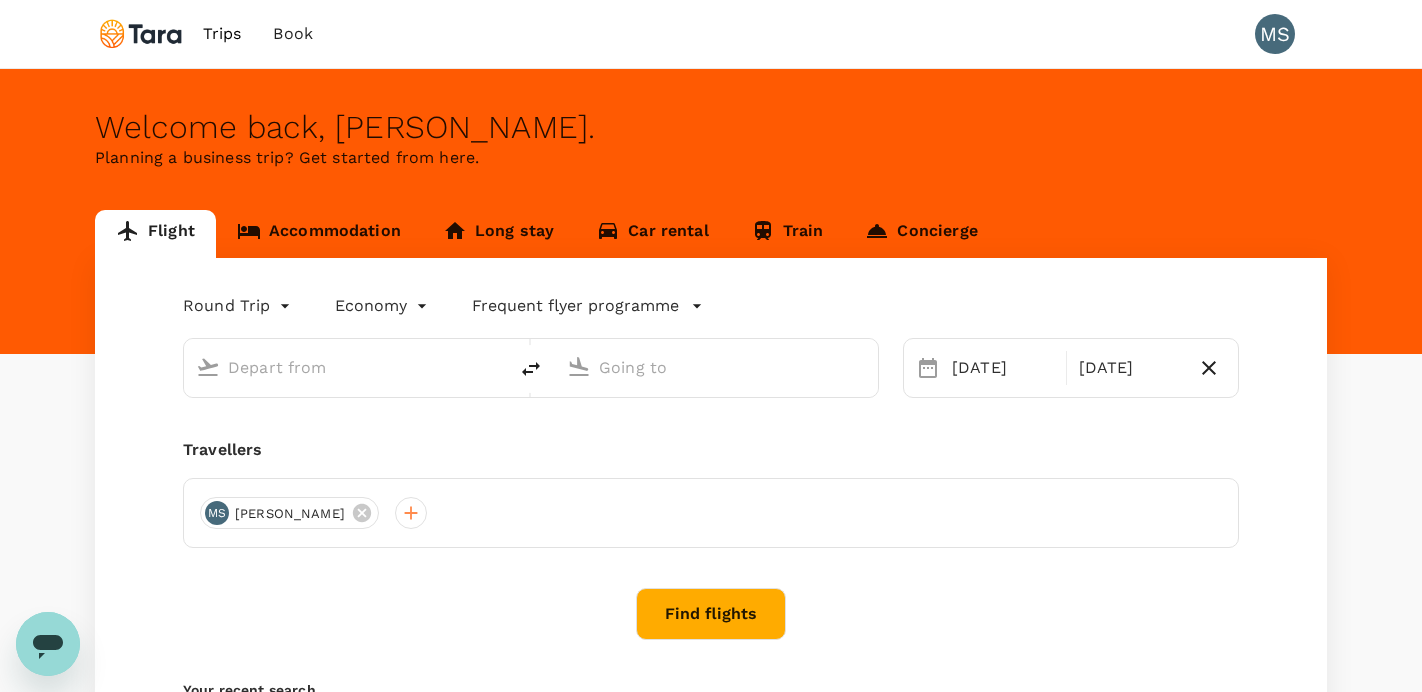 type on "[GEOGRAPHIC_DATA] ([PERSON_NAME])" 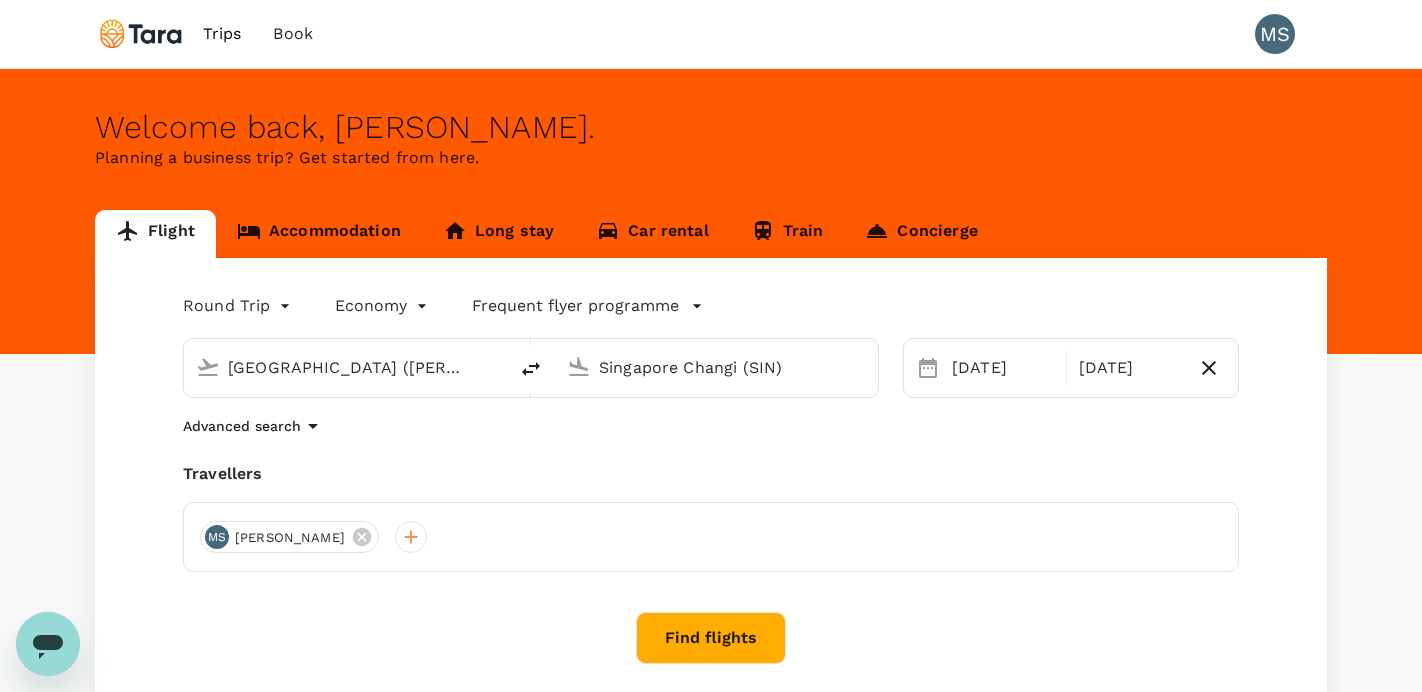 type 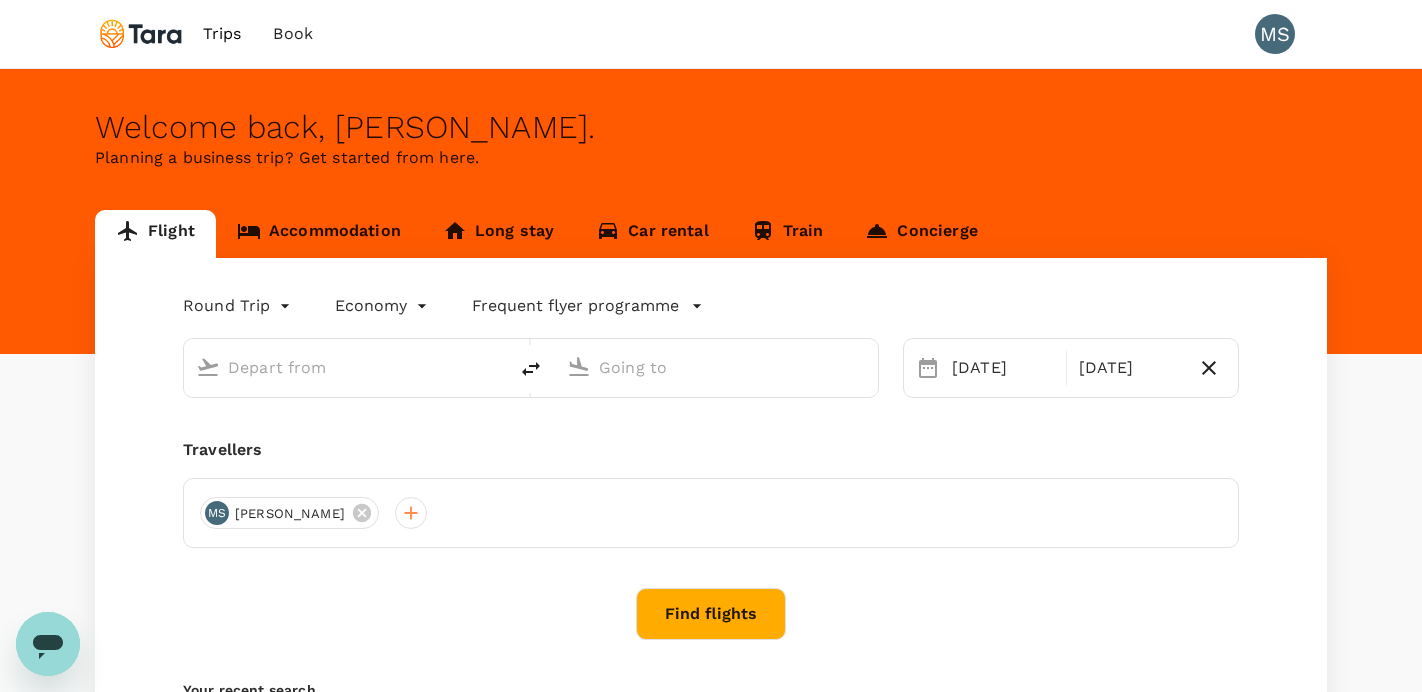 type on "[GEOGRAPHIC_DATA] ([PERSON_NAME])" 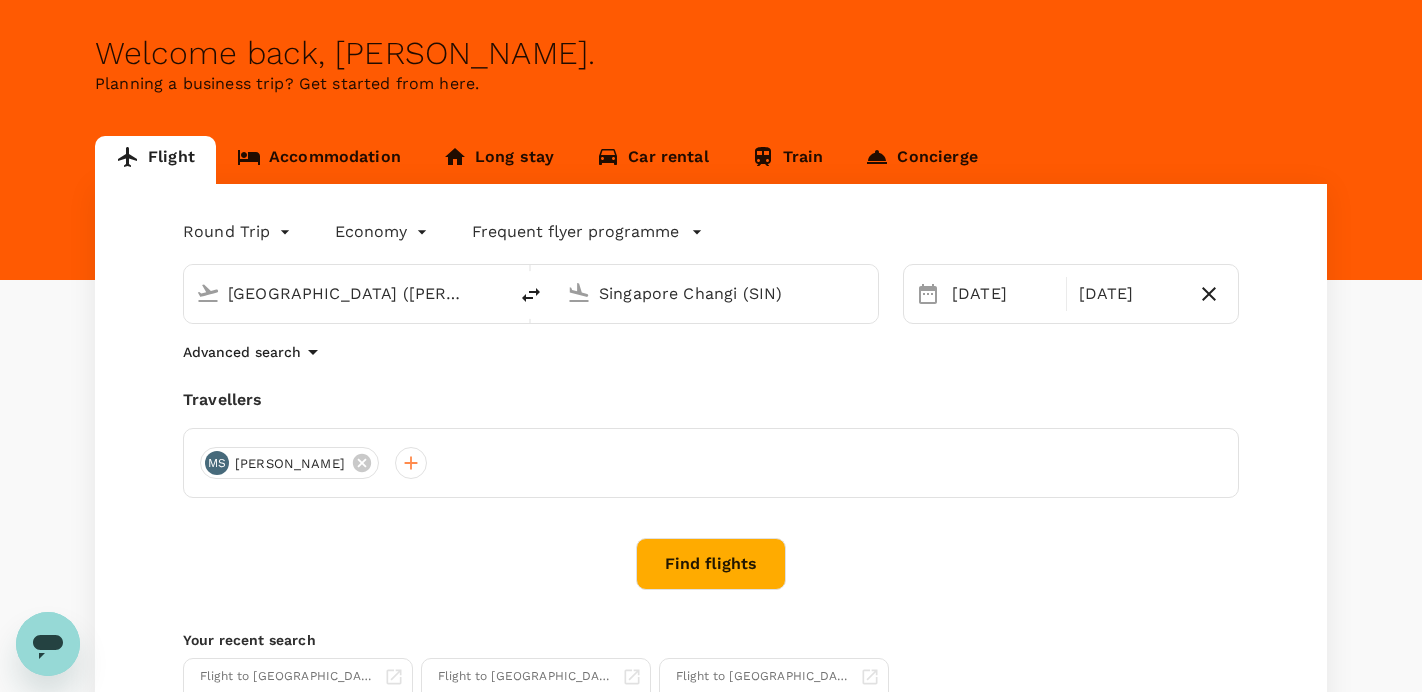 scroll, scrollTop: 0, scrollLeft: 0, axis: both 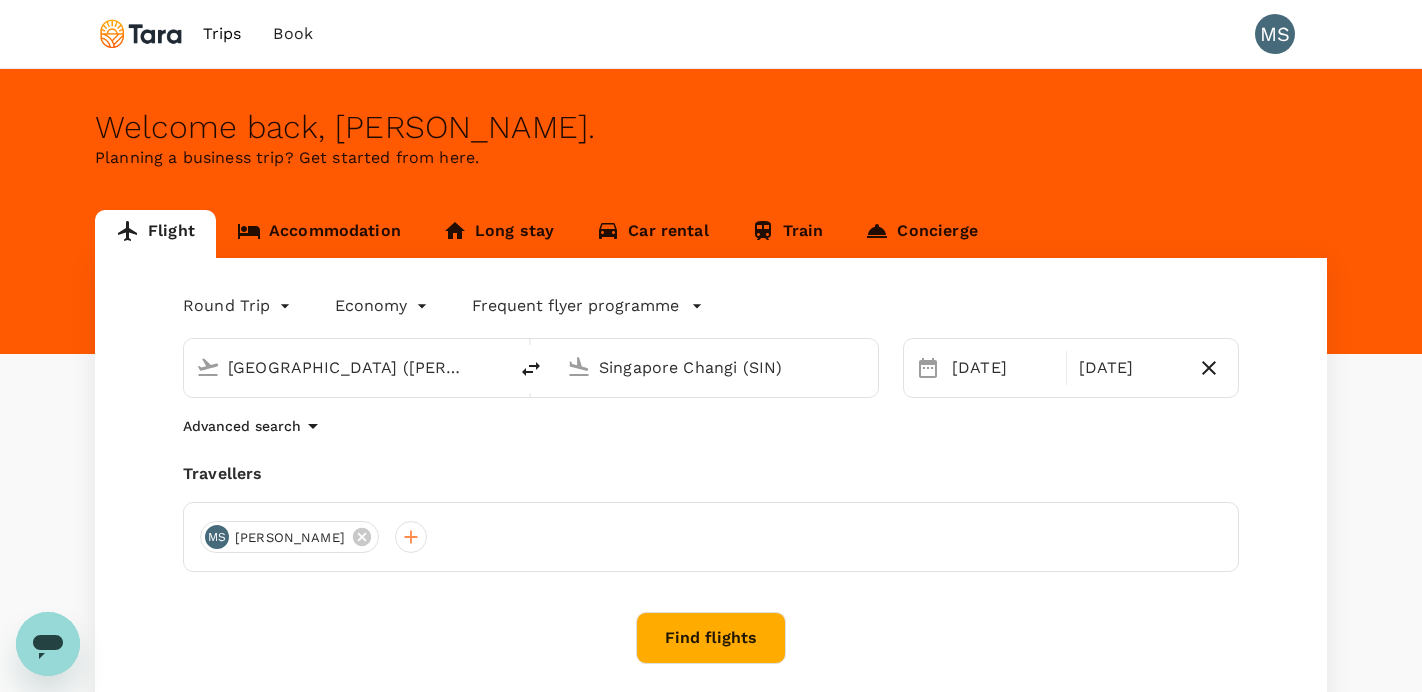 click on "Trips" at bounding box center (222, 34) 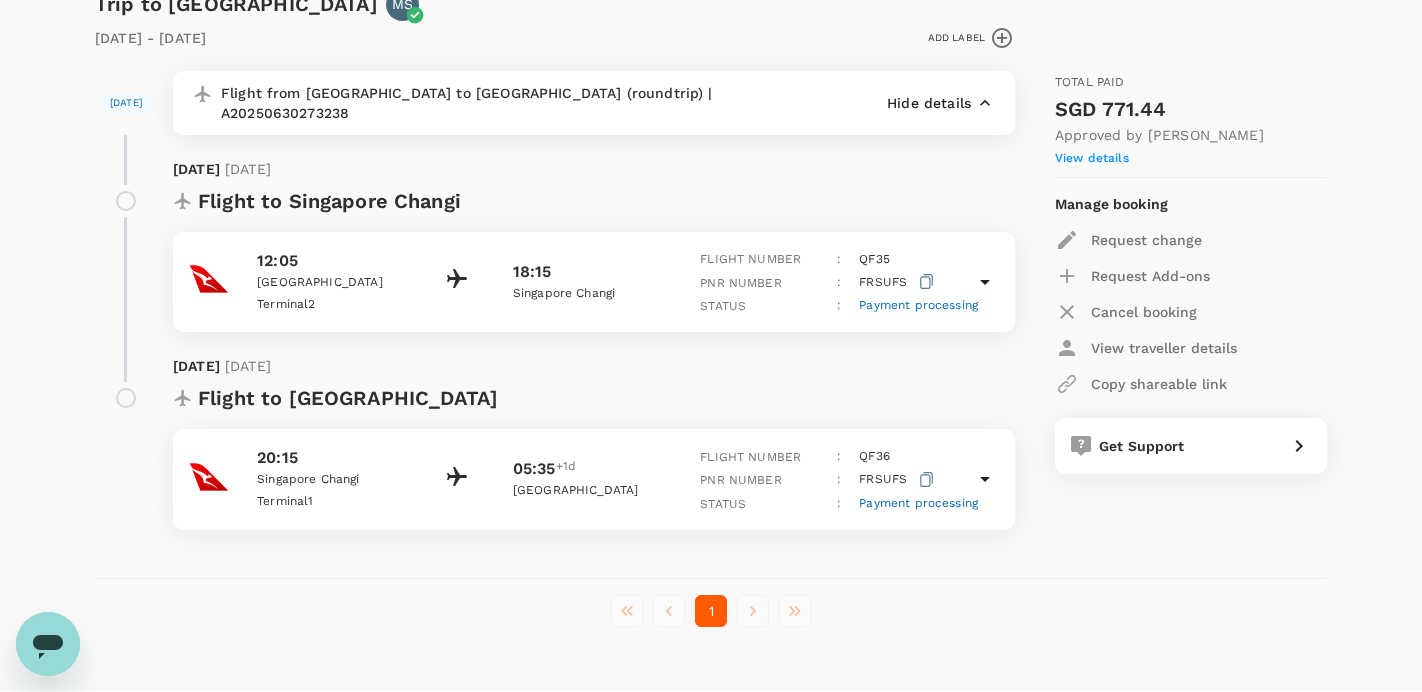scroll, scrollTop: 937, scrollLeft: 0, axis: vertical 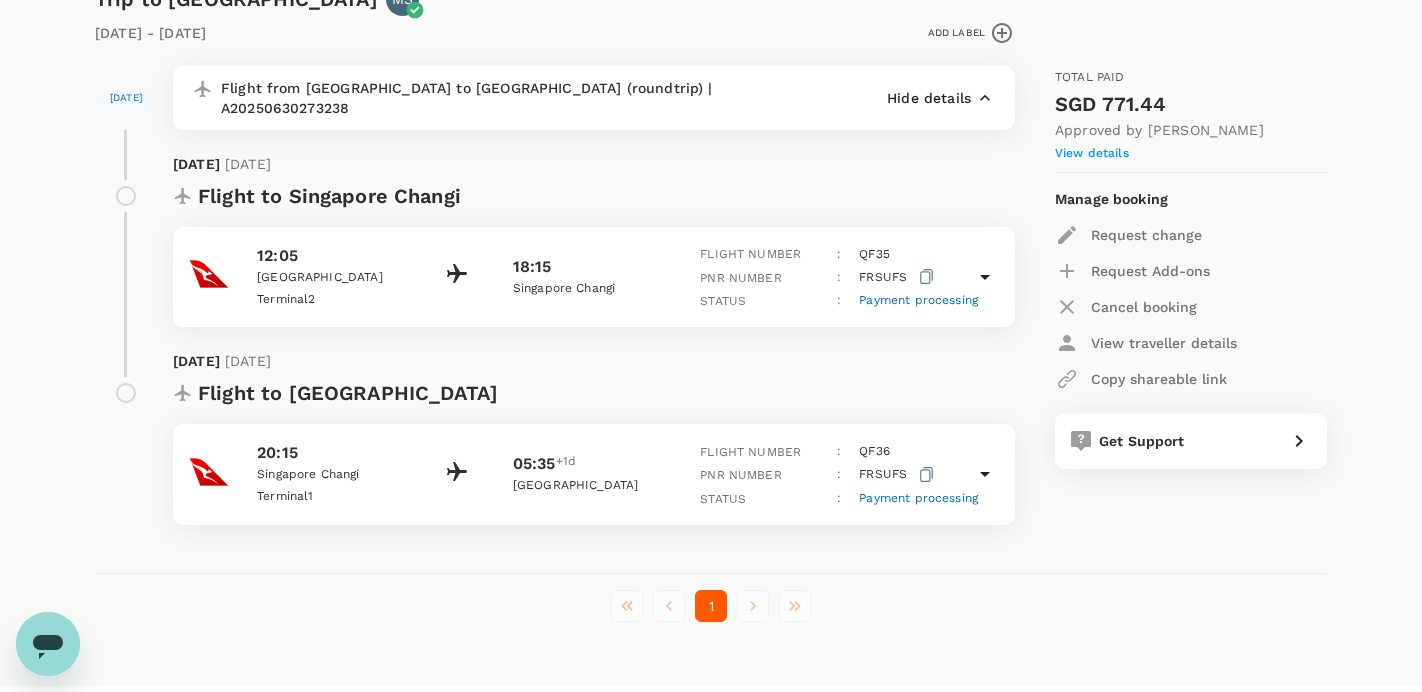 click at bounding box center (753, 606) 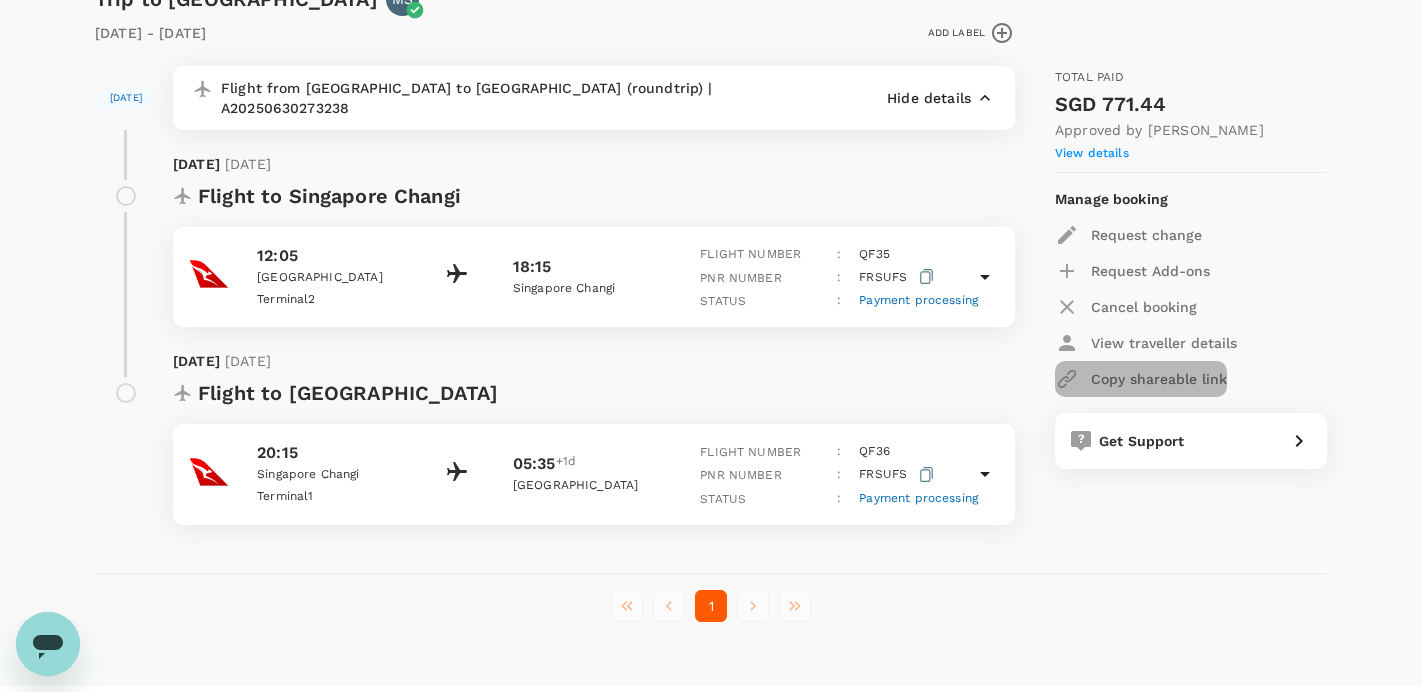 click on "Copy shareable link" at bounding box center (1159, 379) 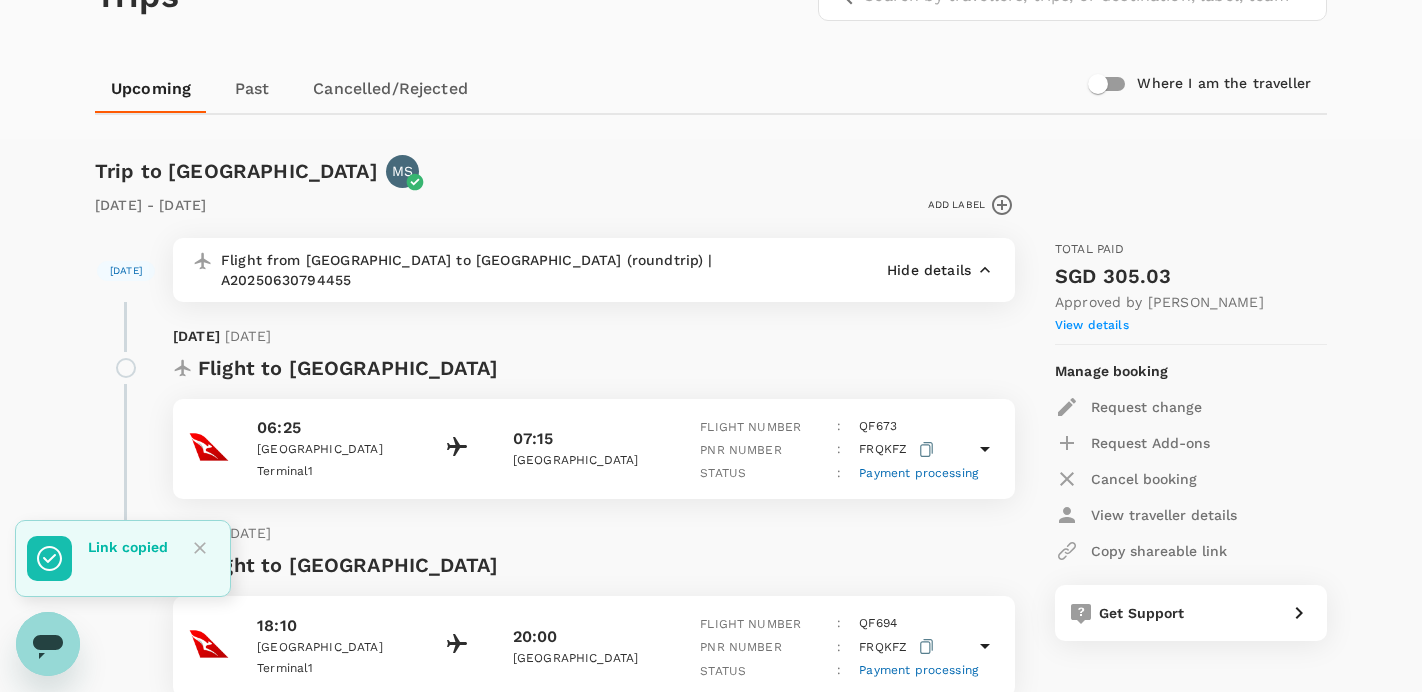 scroll, scrollTop: 0, scrollLeft: 0, axis: both 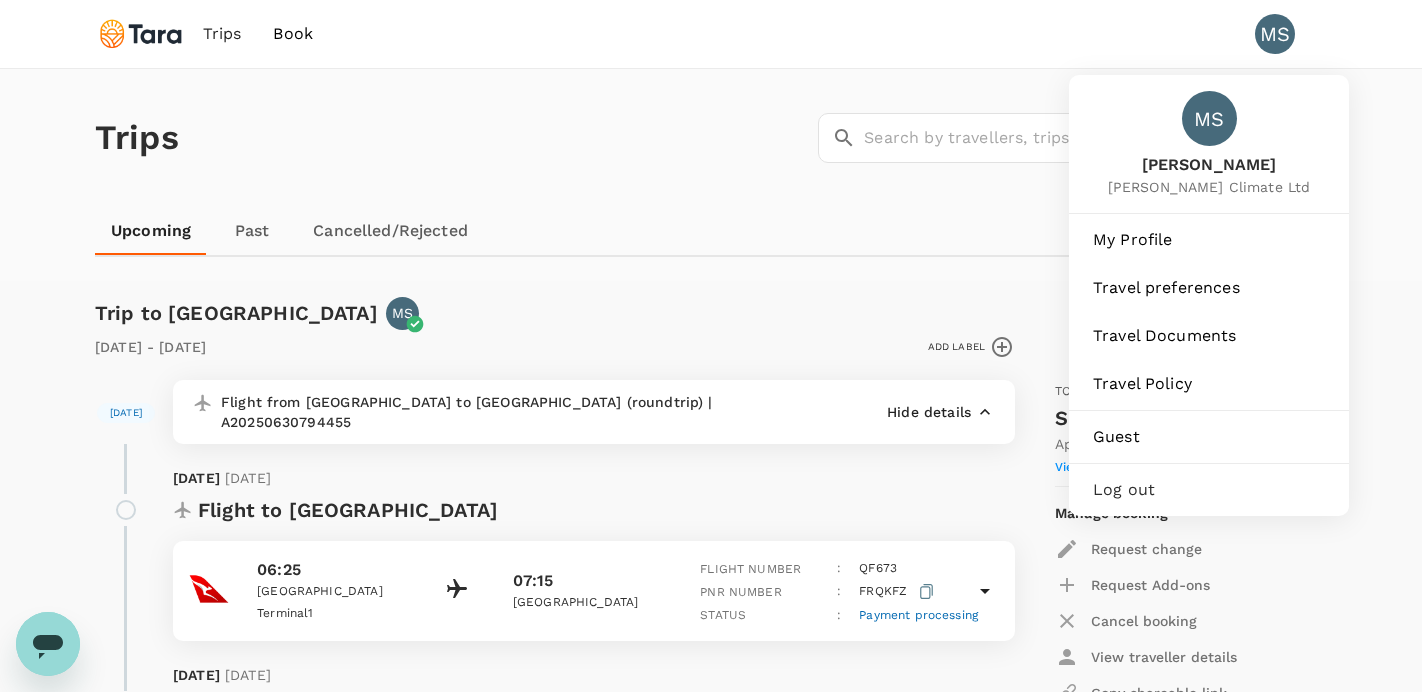 click on "Log out" at bounding box center [1209, 490] 